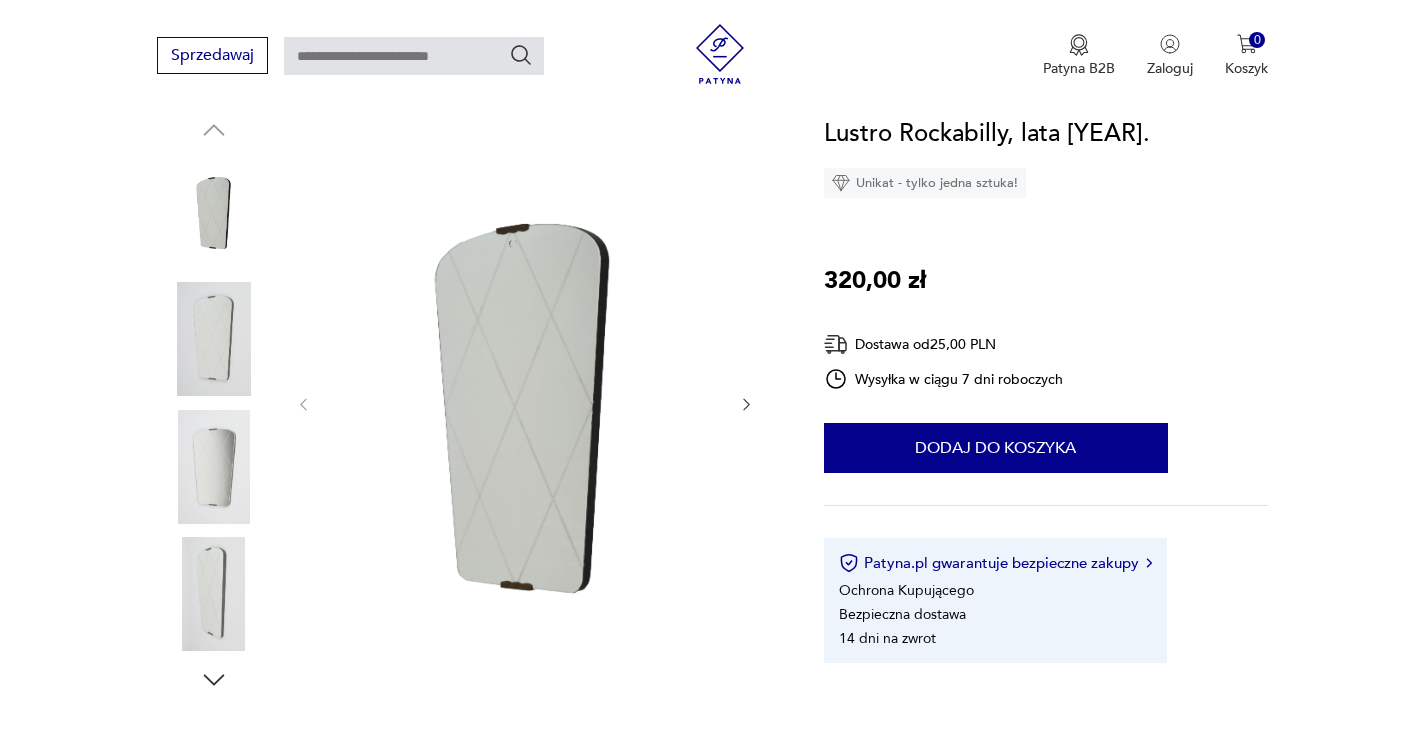 scroll, scrollTop: 0, scrollLeft: 0, axis: both 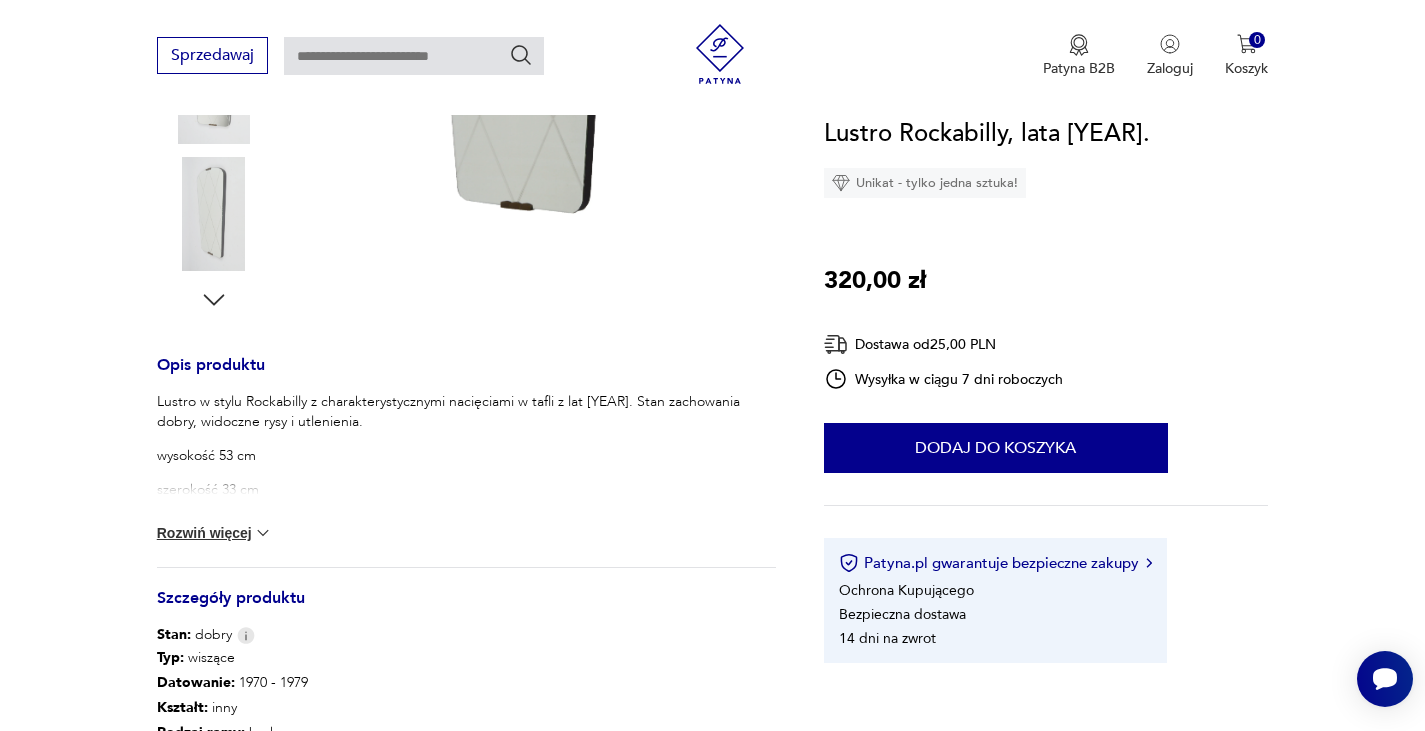 click on "Rozwiń więcej" at bounding box center [215, 533] 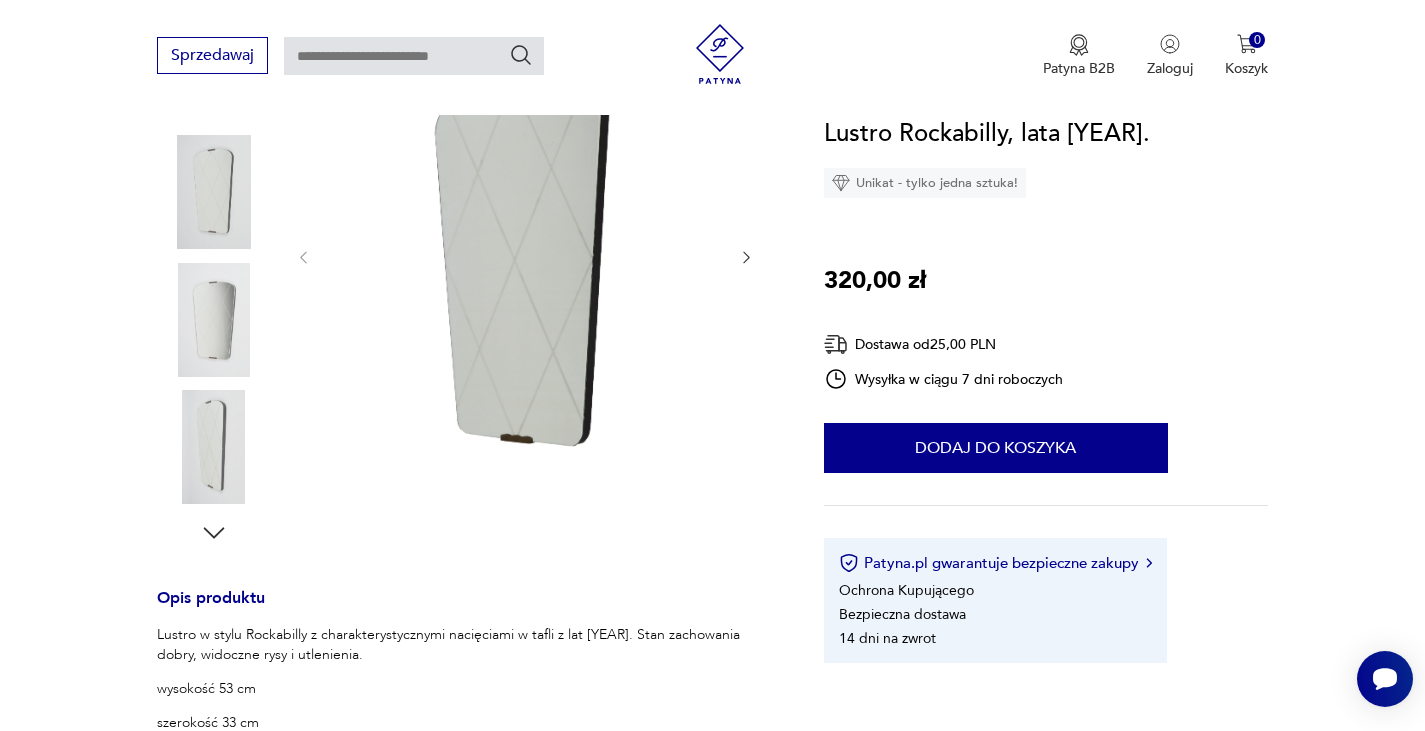 scroll, scrollTop: 200, scrollLeft: 0, axis: vertical 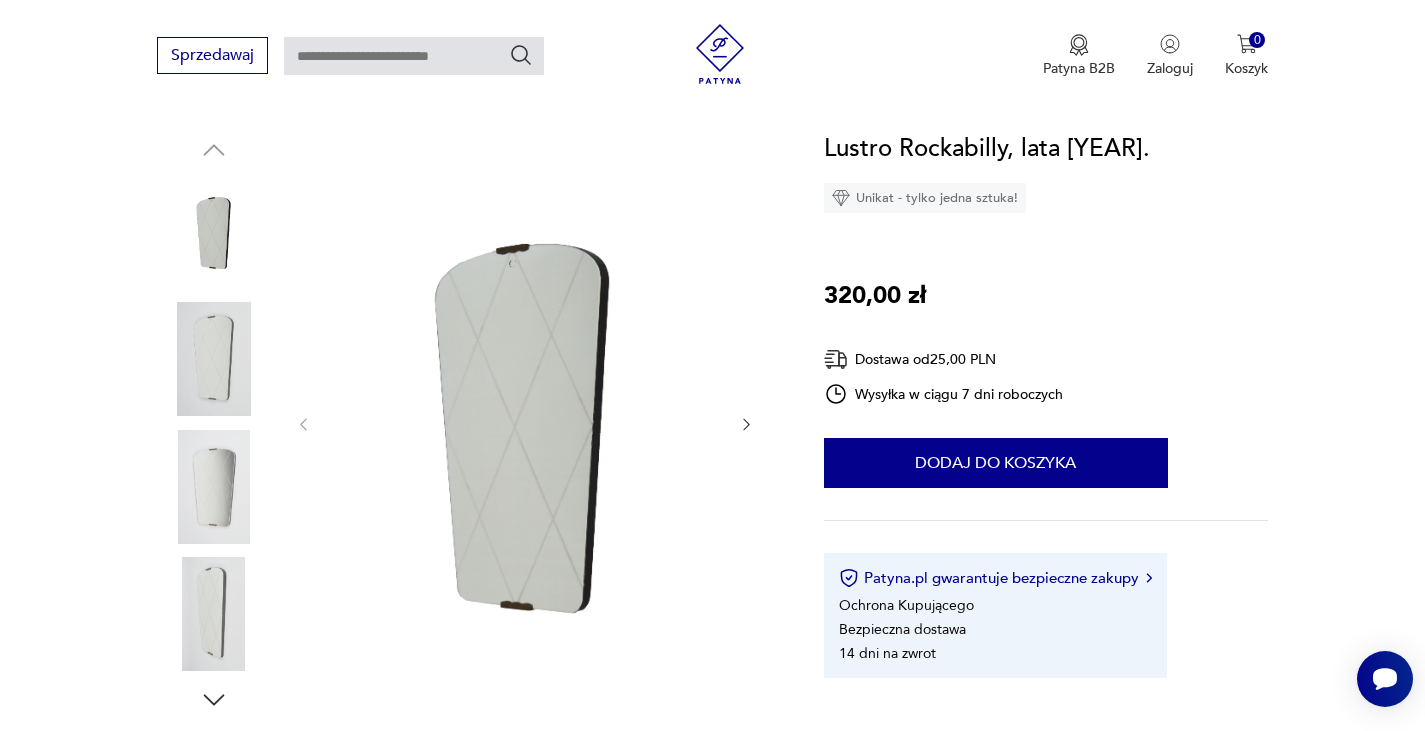 click at bounding box center (0, 0) 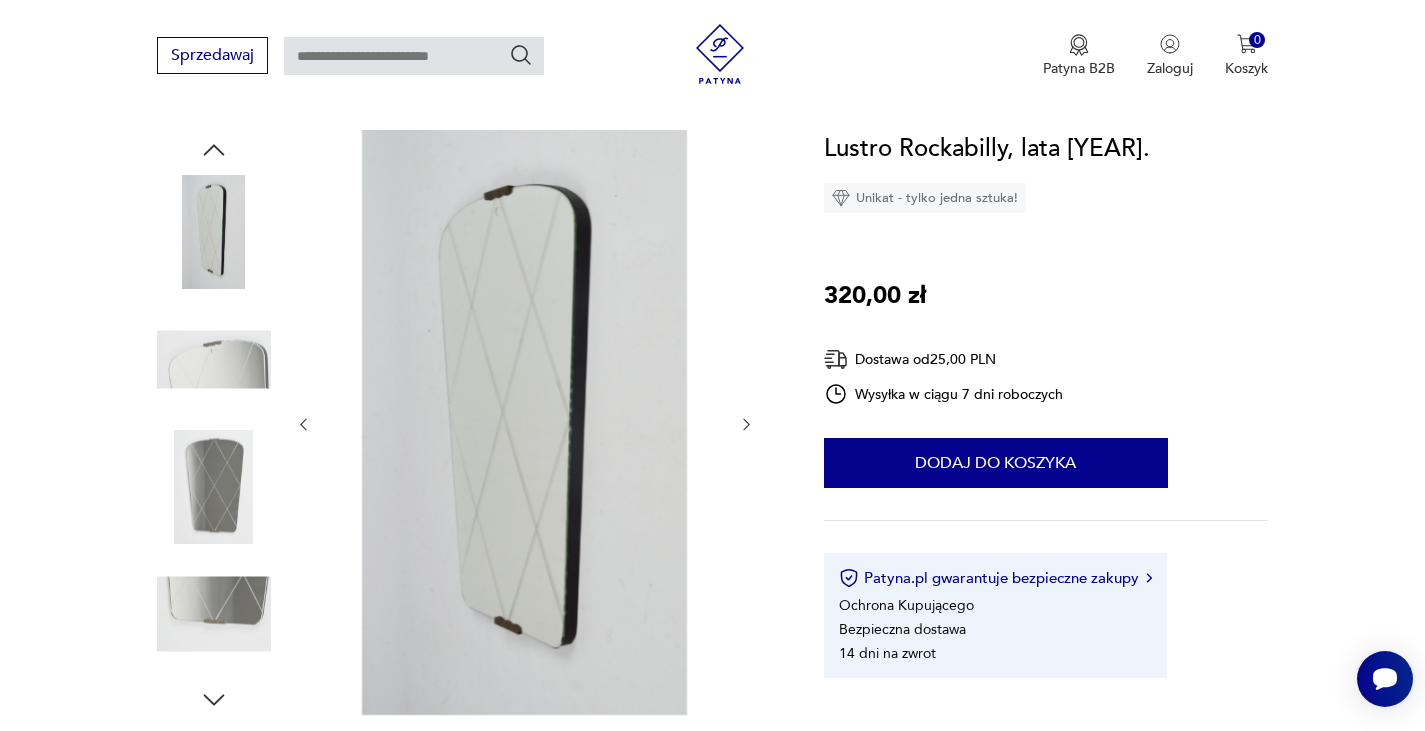 click at bounding box center (0, 0) 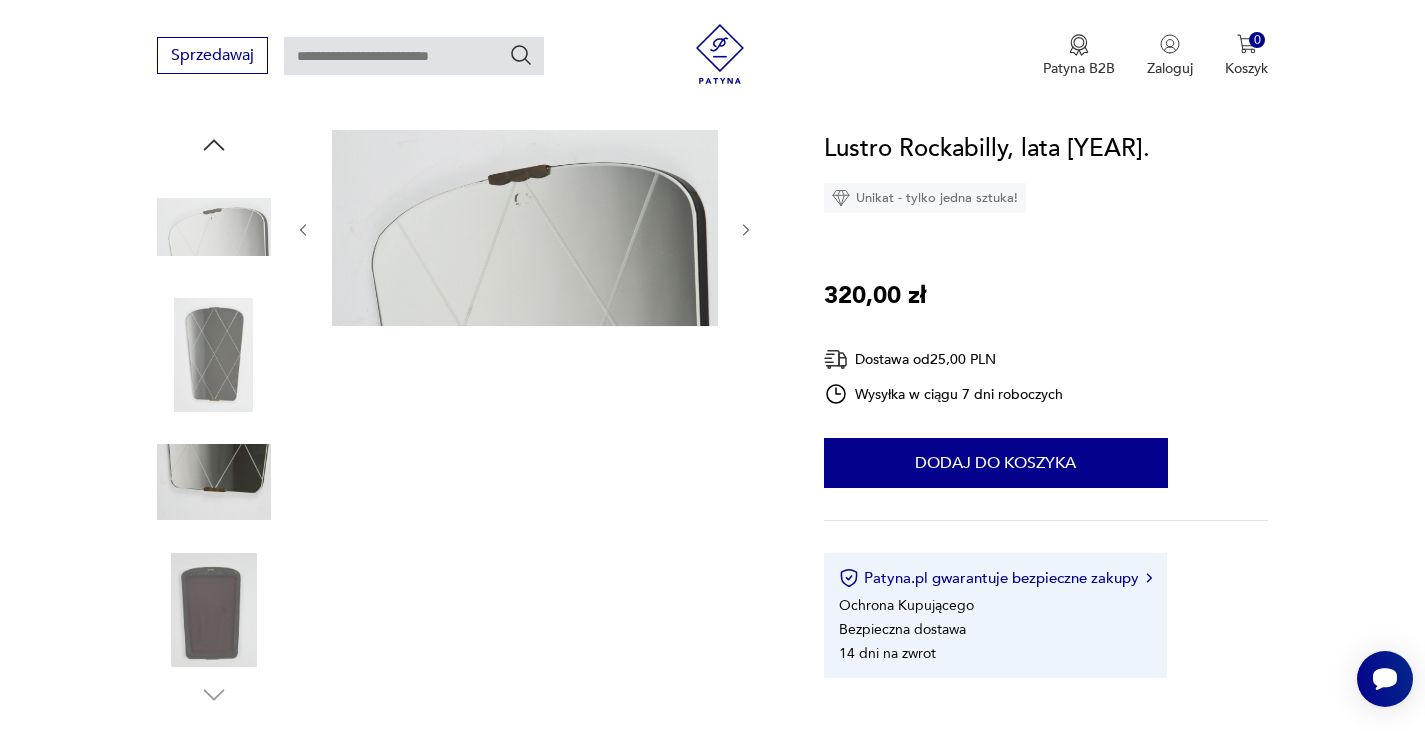 click at bounding box center [0, 0] 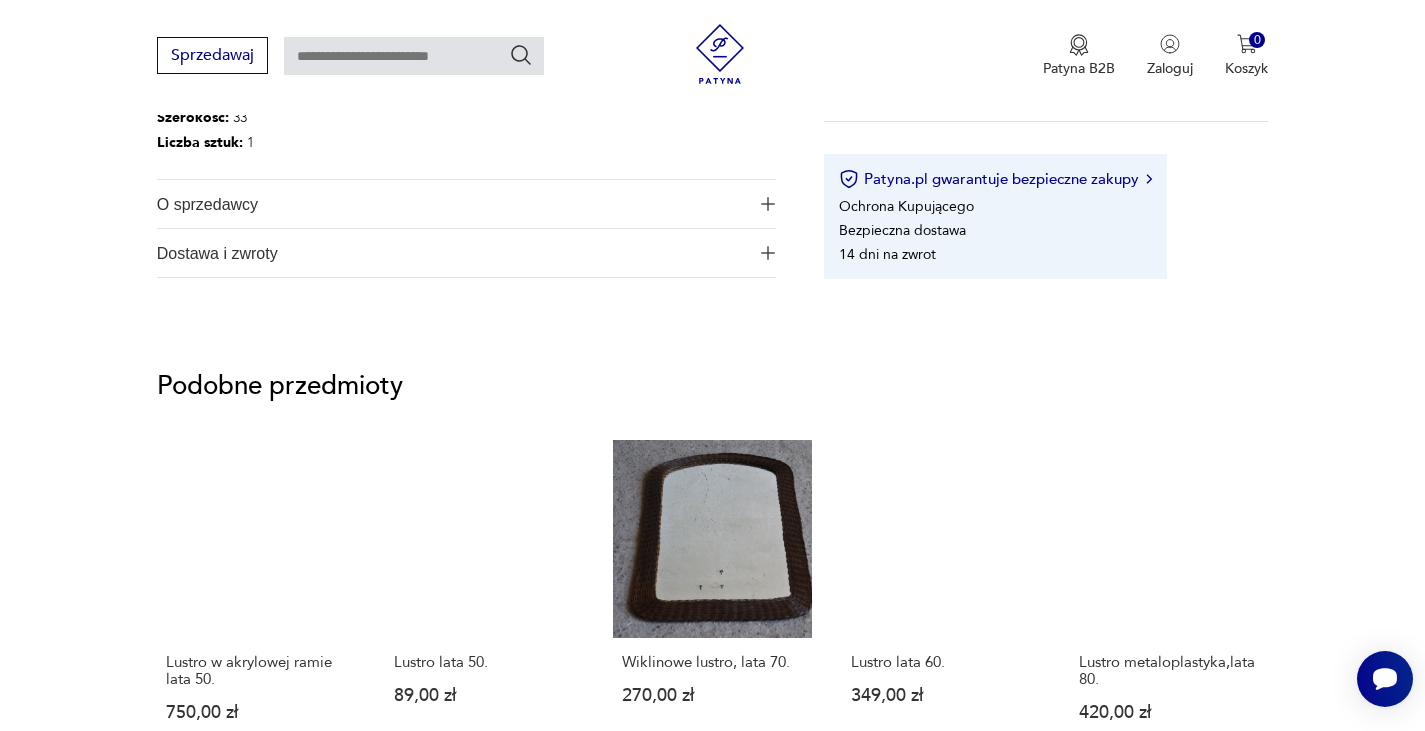 scroll, scrollTop: 1300, scrollLeft: 0, axis: vertical 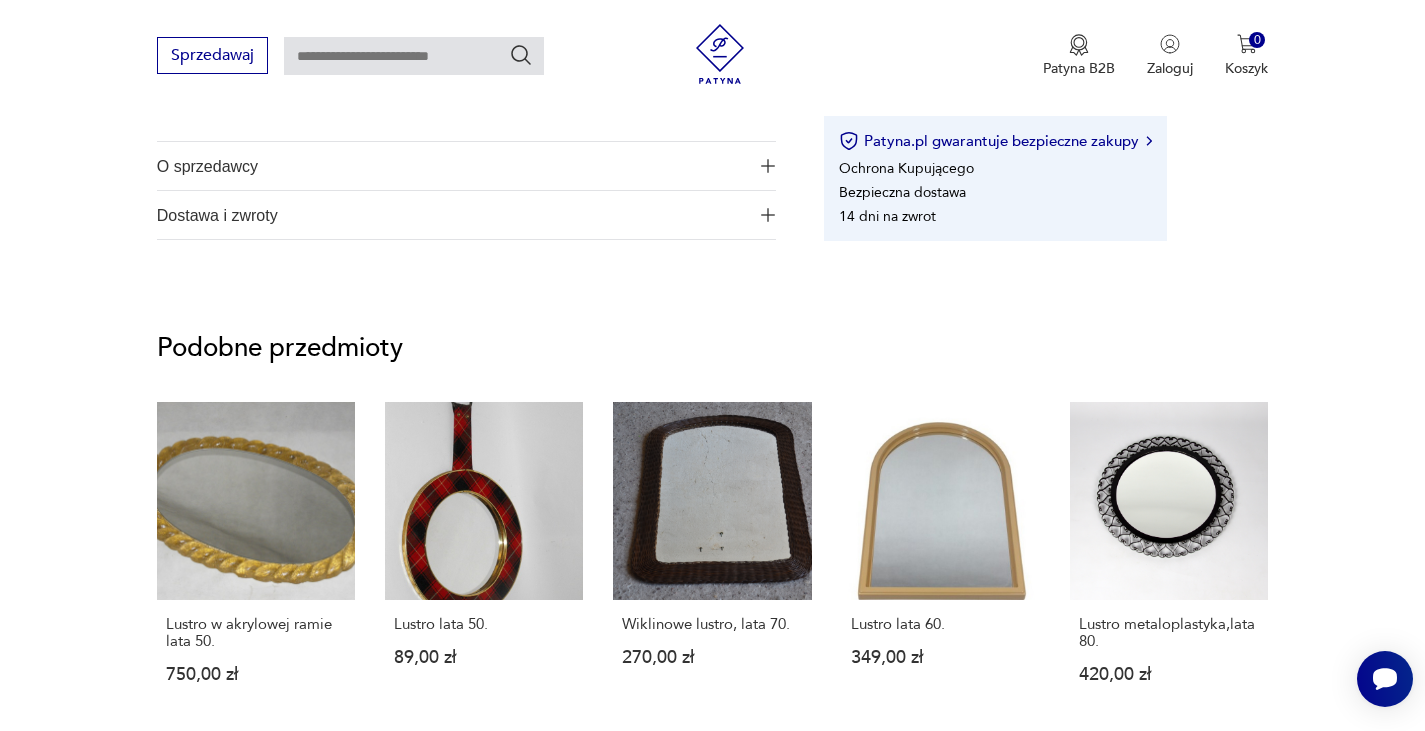 click on "O sprzedawcy" at bounding box center [452, 166] 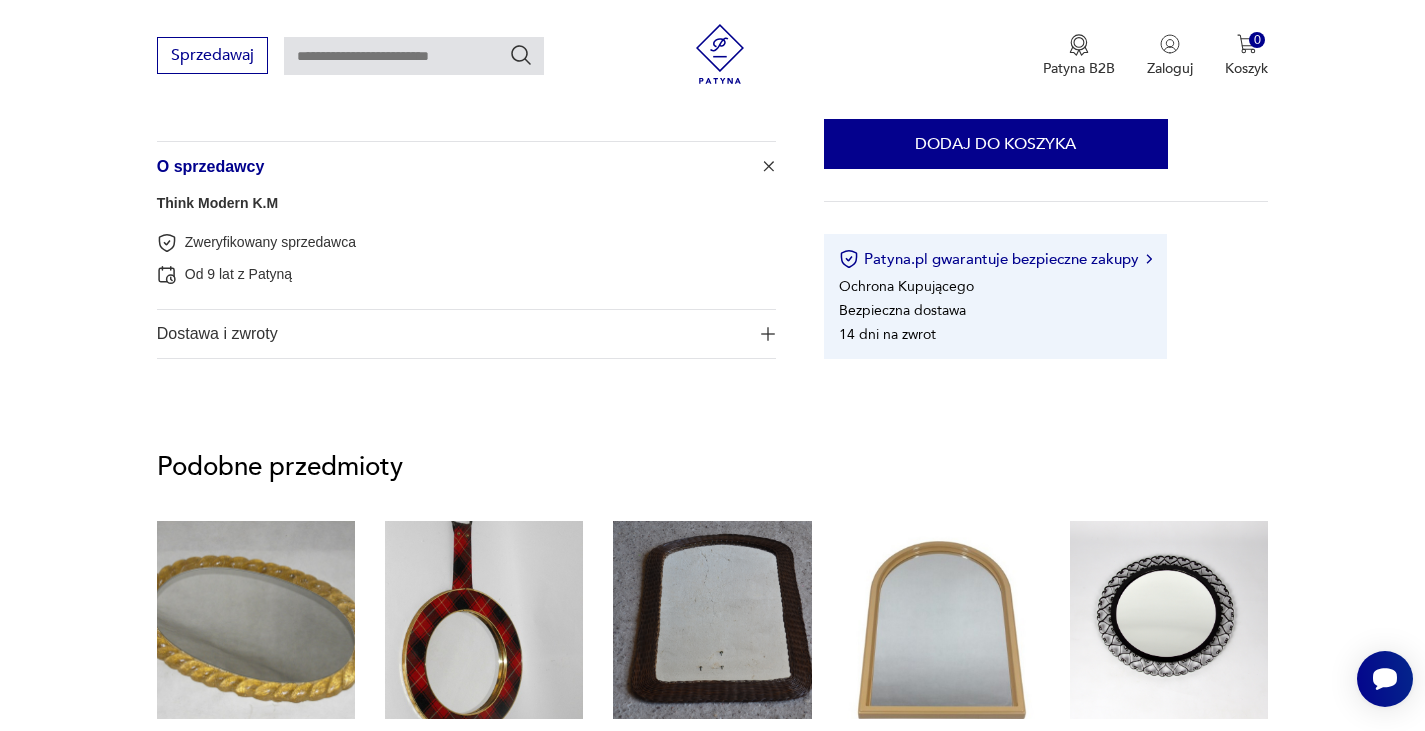 click at bounding box center (414, 56) 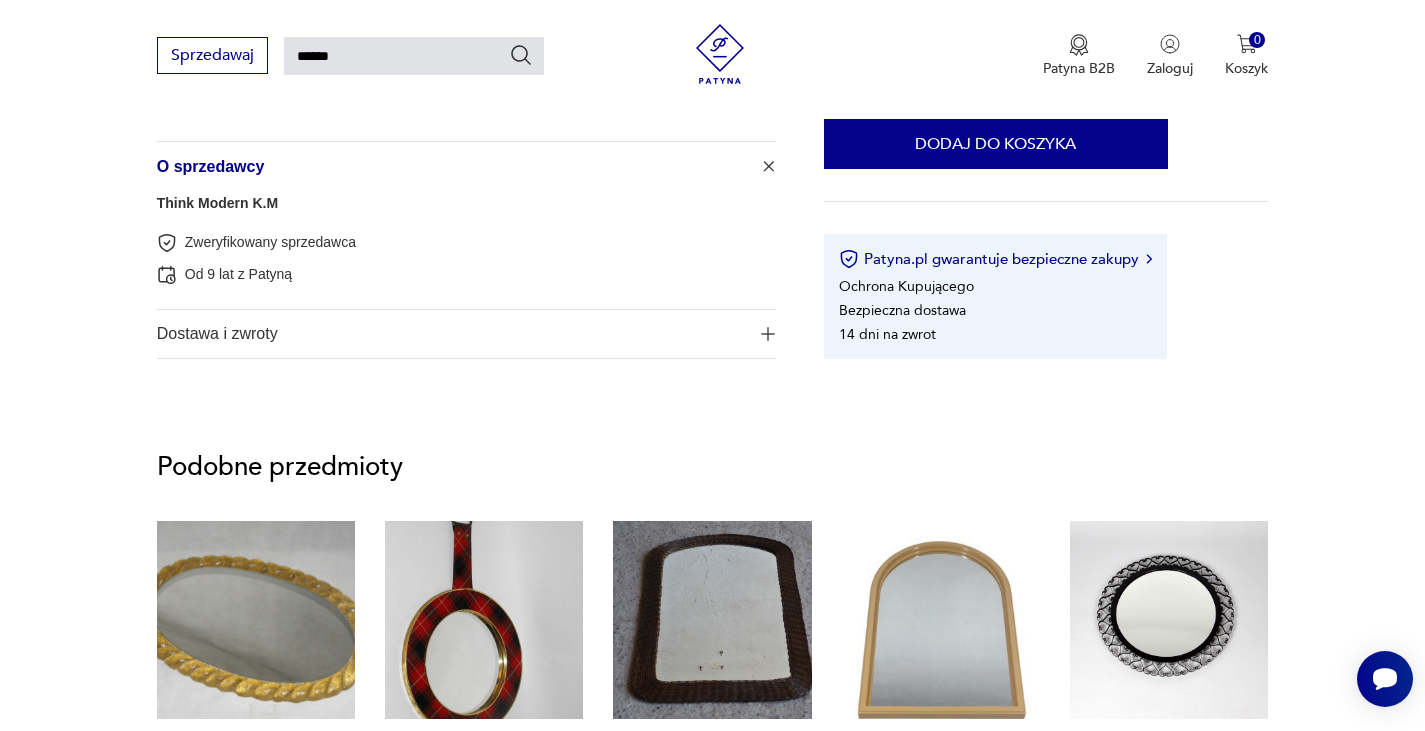 type on "******" 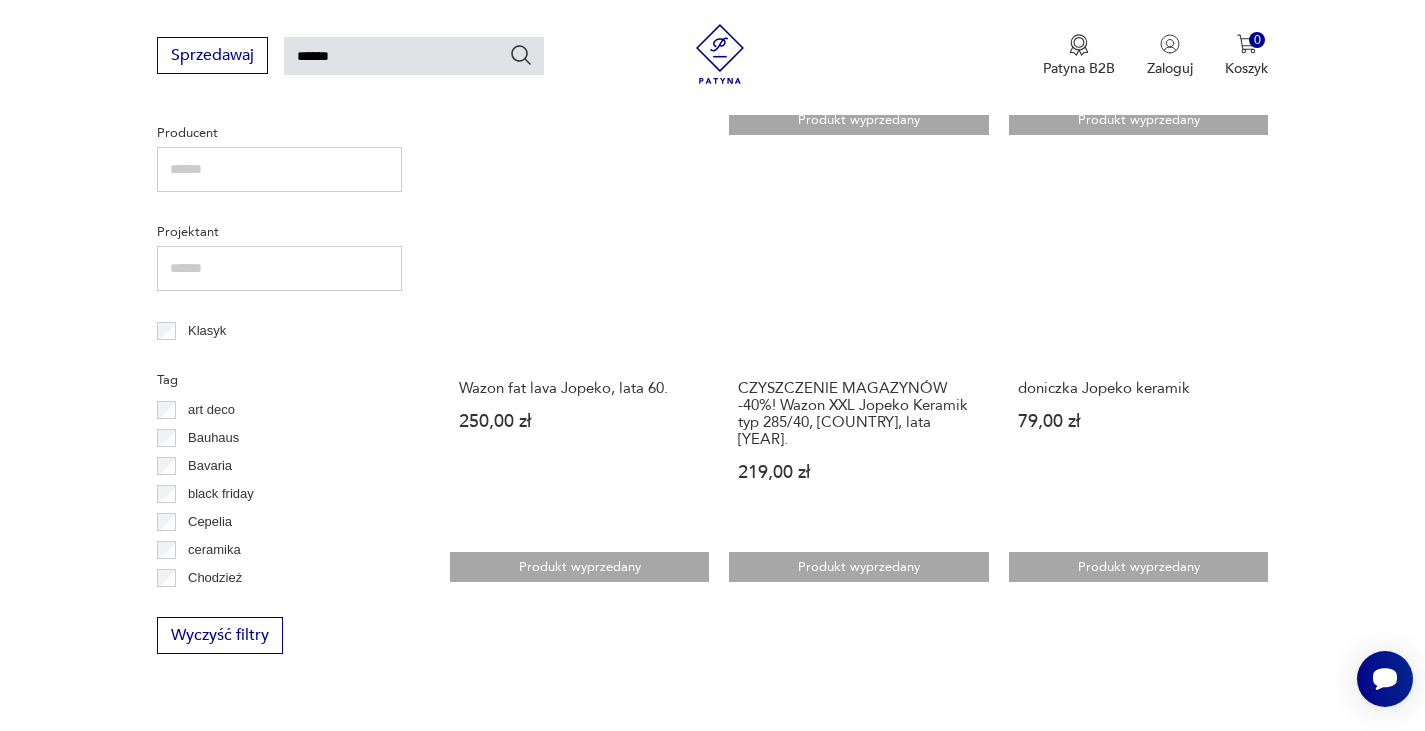 scroll, scrollTop: 1072, scrollLeft: 0, axis: vertical 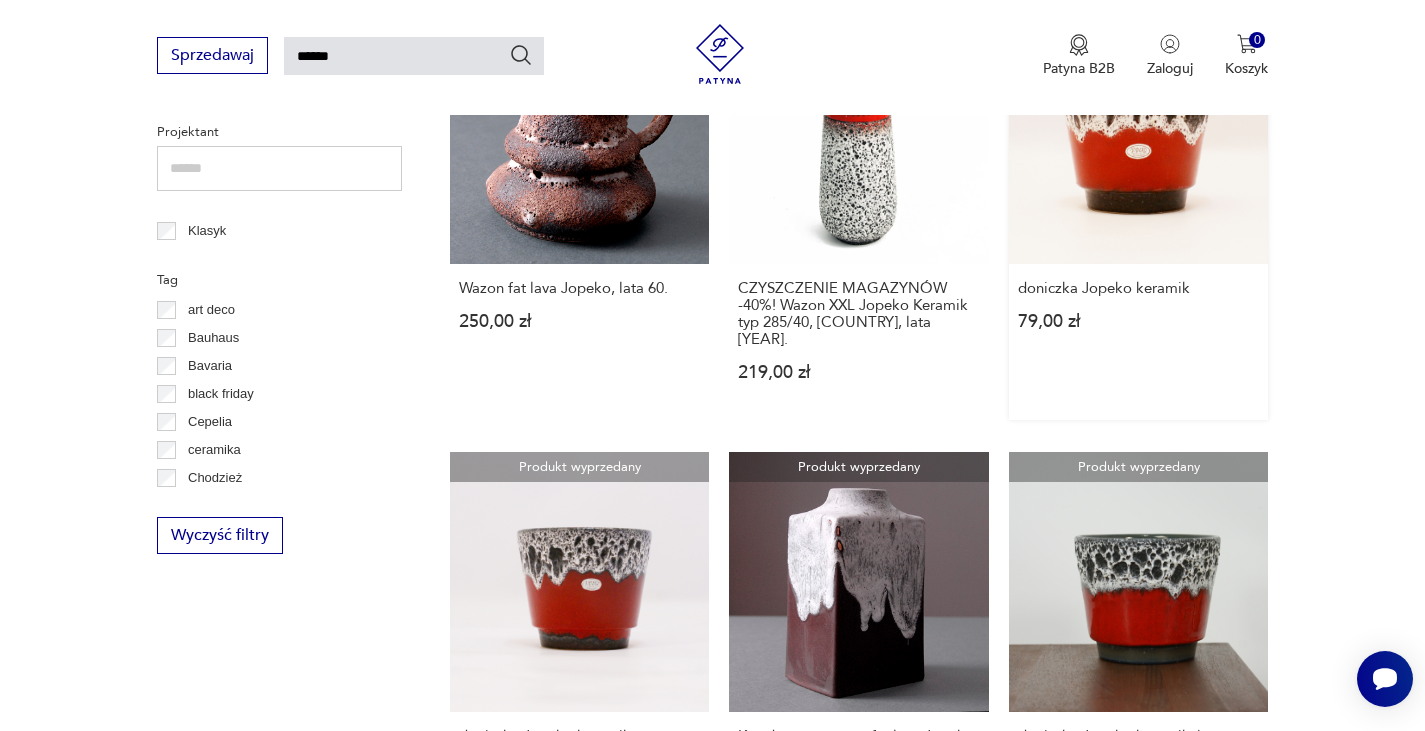 click on "Produkt wyprzedany doniczka Jopeko keramik [PRICE]" at bounding box center (1139, 213) 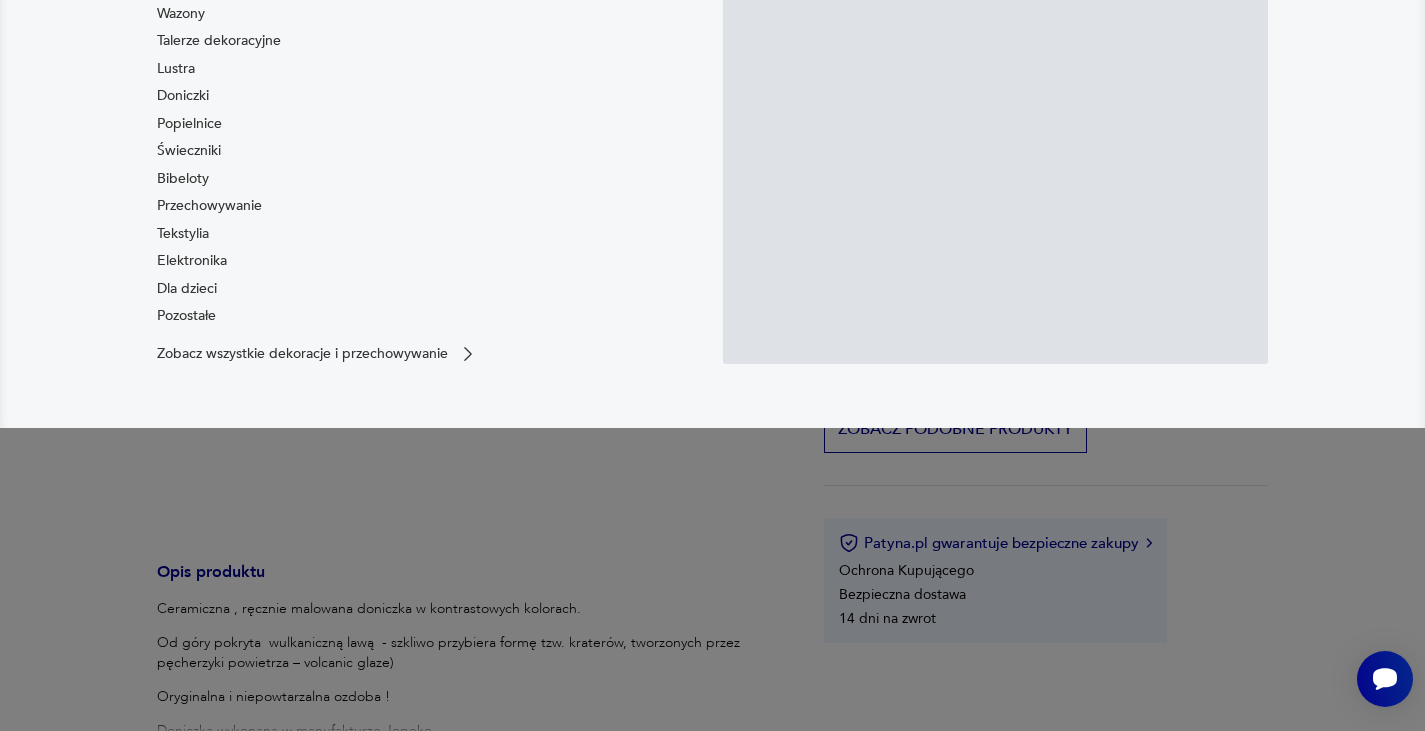 scroll, scrollTop: 500, scrollLeft: 0, axis: vertical 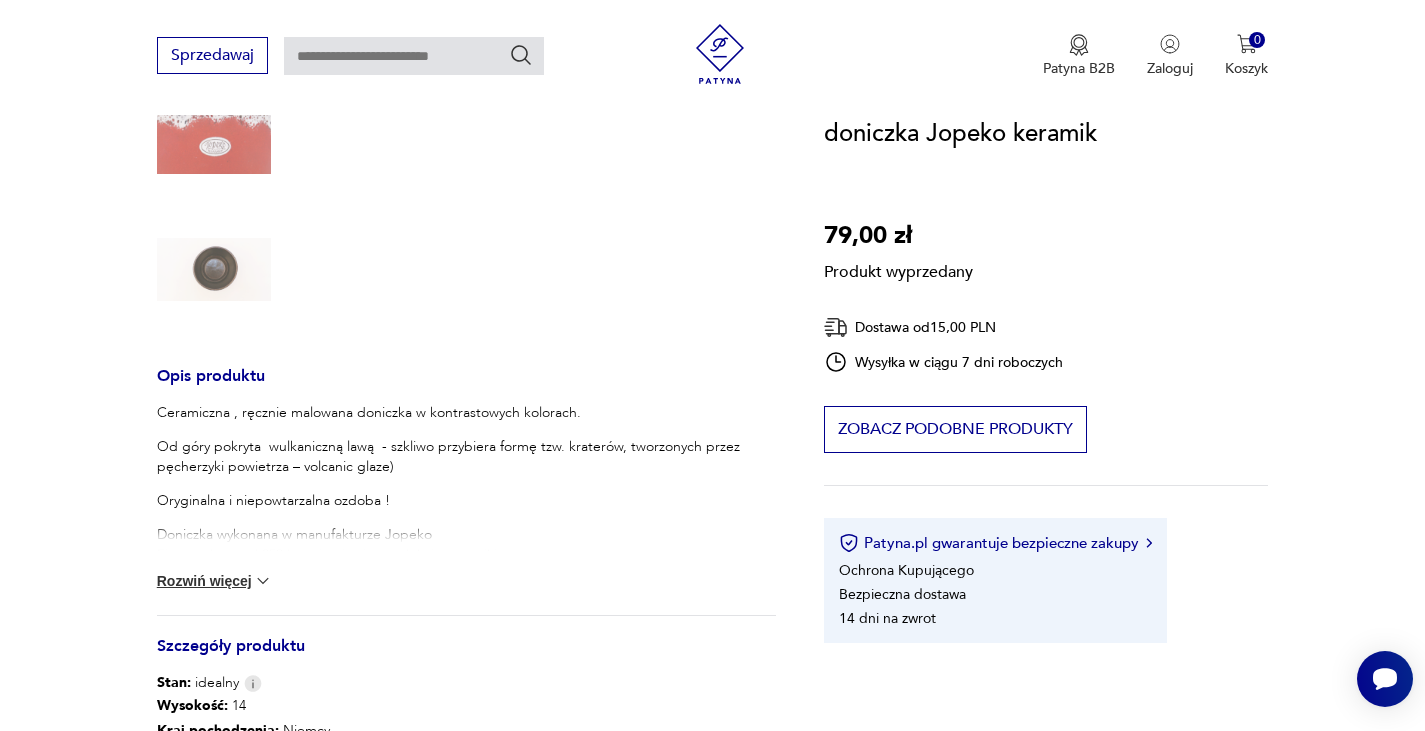 click on "Rozwiń więcej" at bounding box center (215, 581) 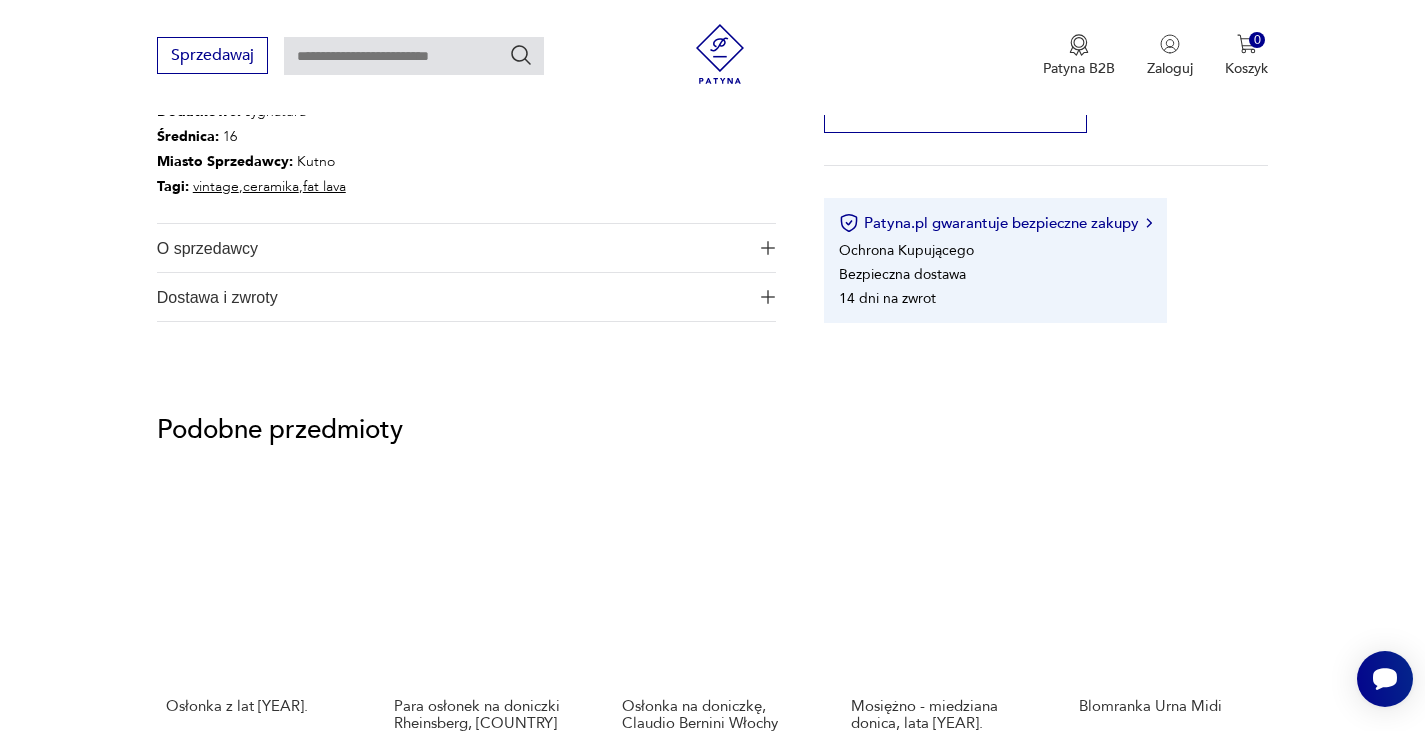 scroll, scrollTop: 1200, scrollLeft: 0, axis: vertical 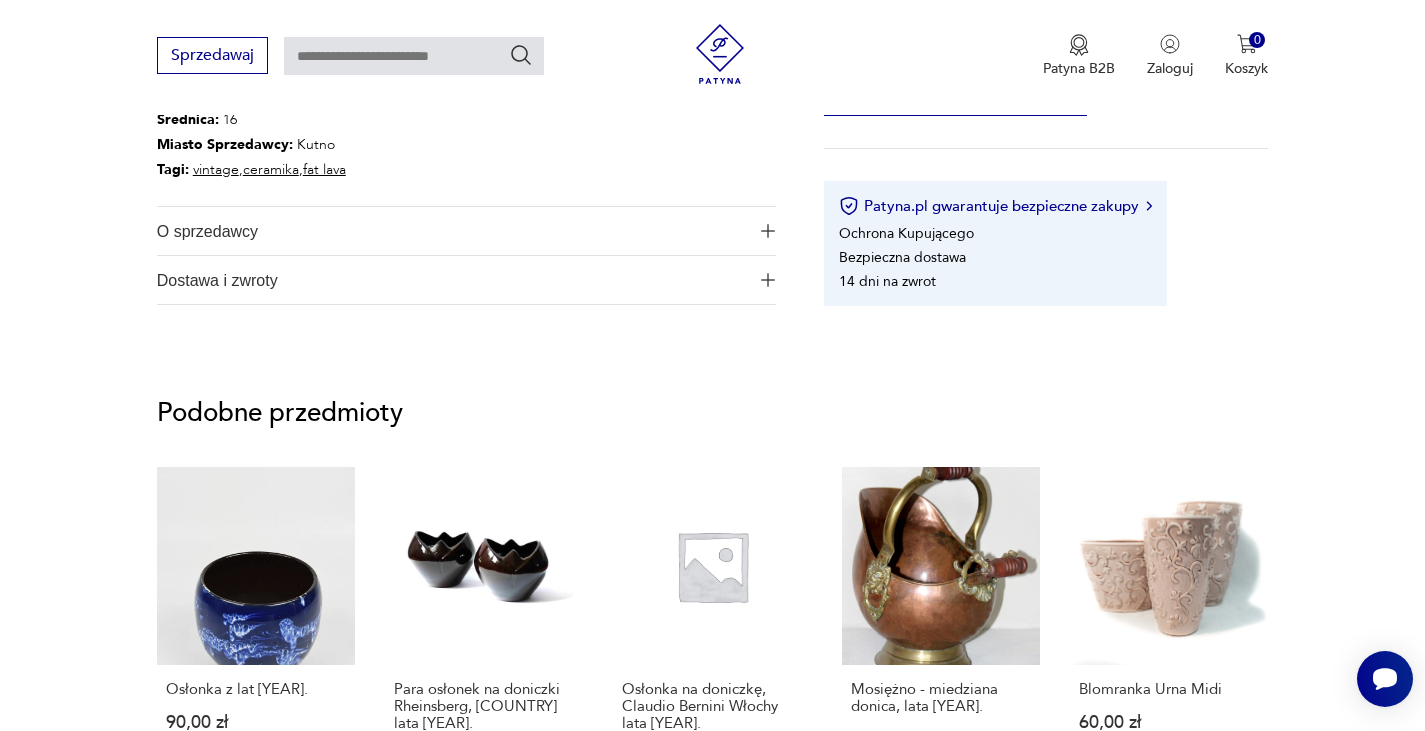 click on "O sprzedawcy" at bounding box center (452, 231) 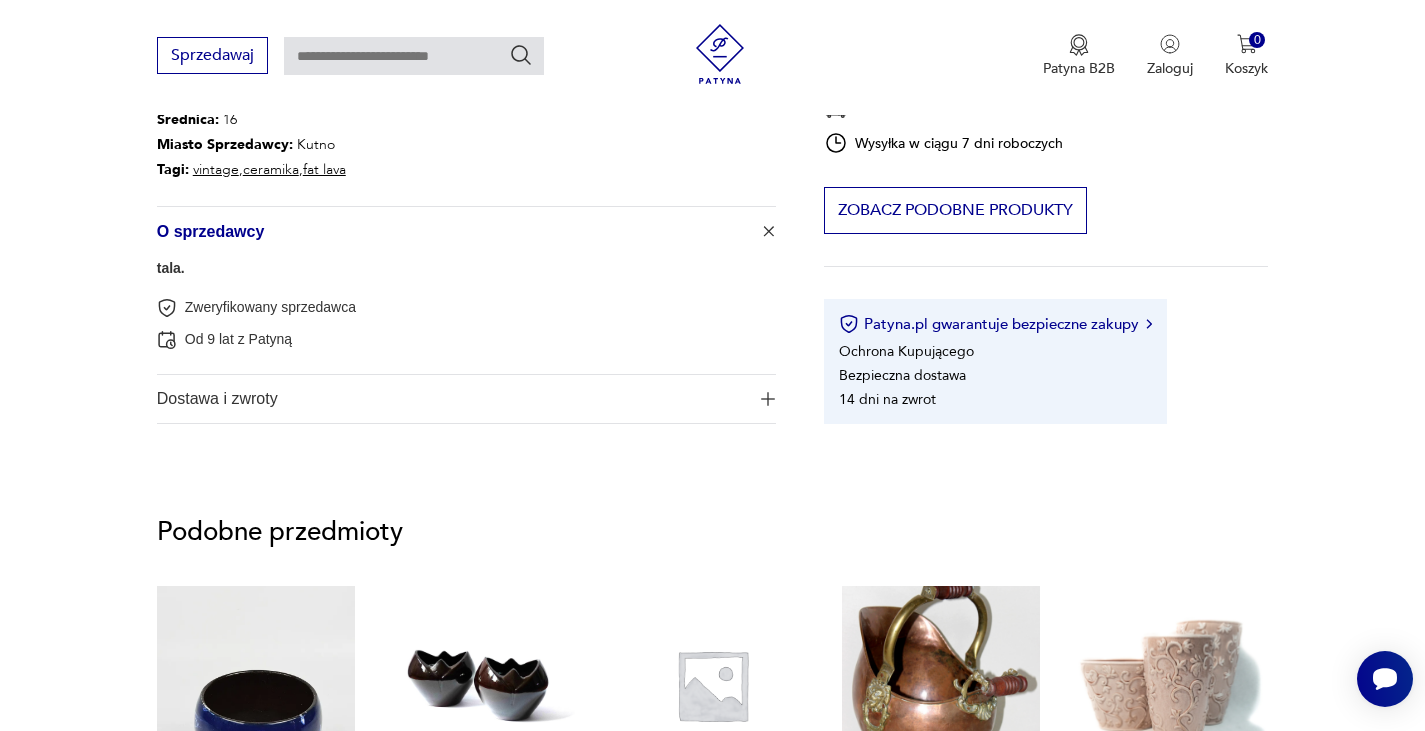 click on "tala." at bounding box center [171, 268] 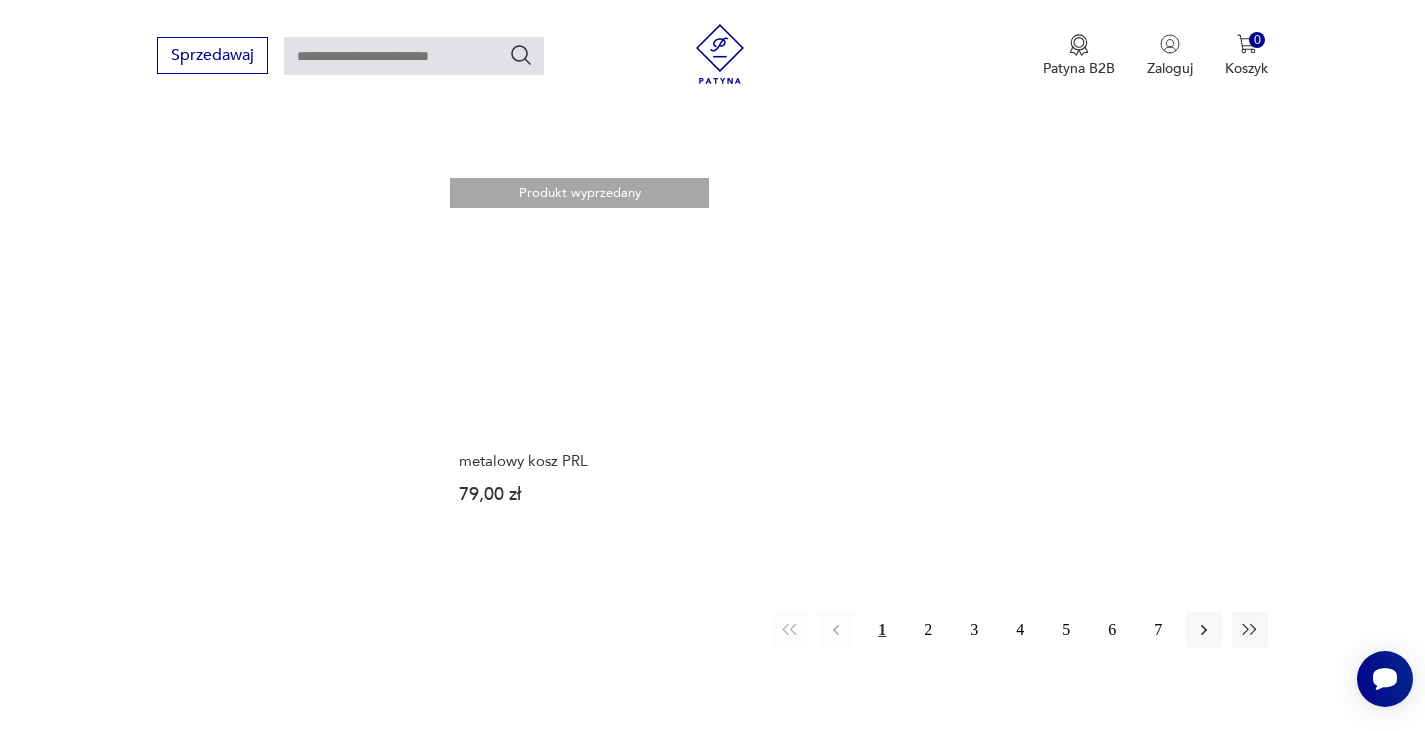 scroll, scrollTop: 2712, scrollLeft: 0, axis: vertical 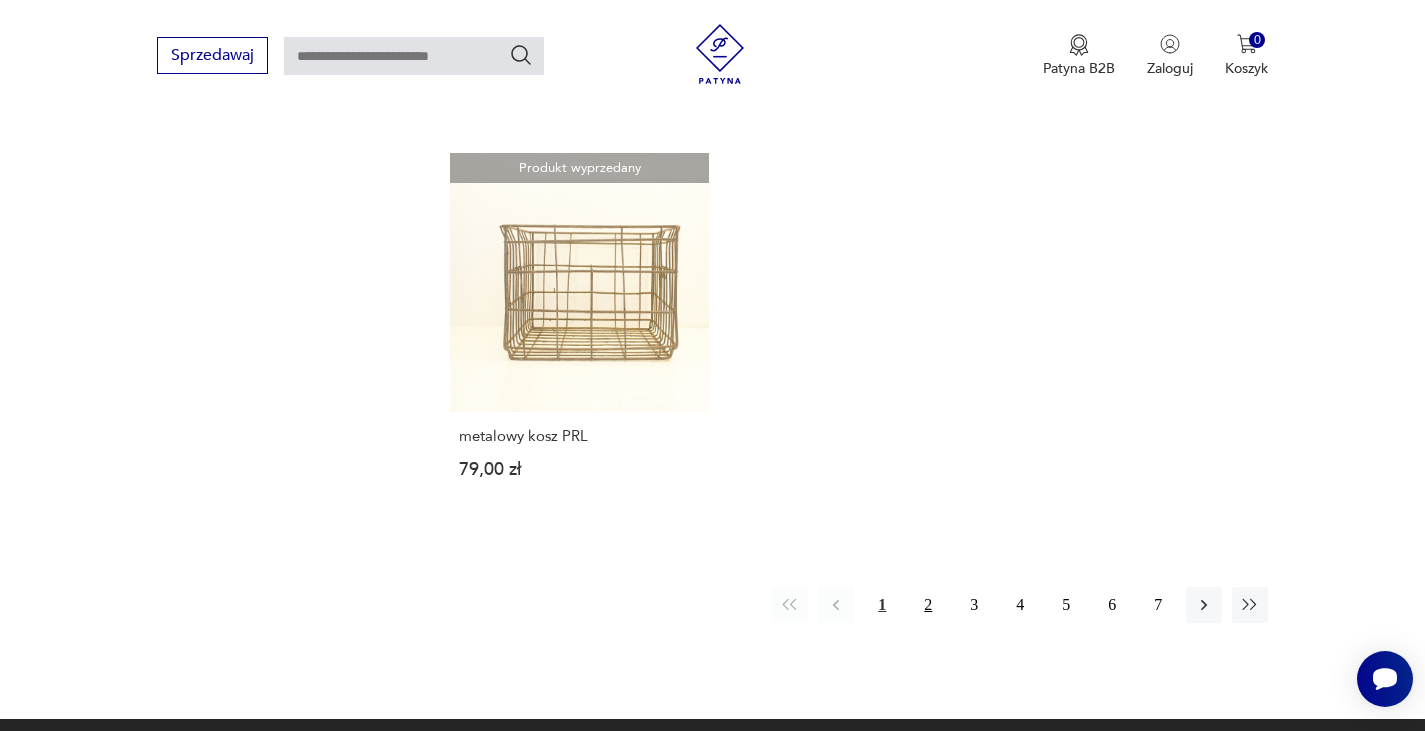 click on "2" at bounding box center [928, 605] 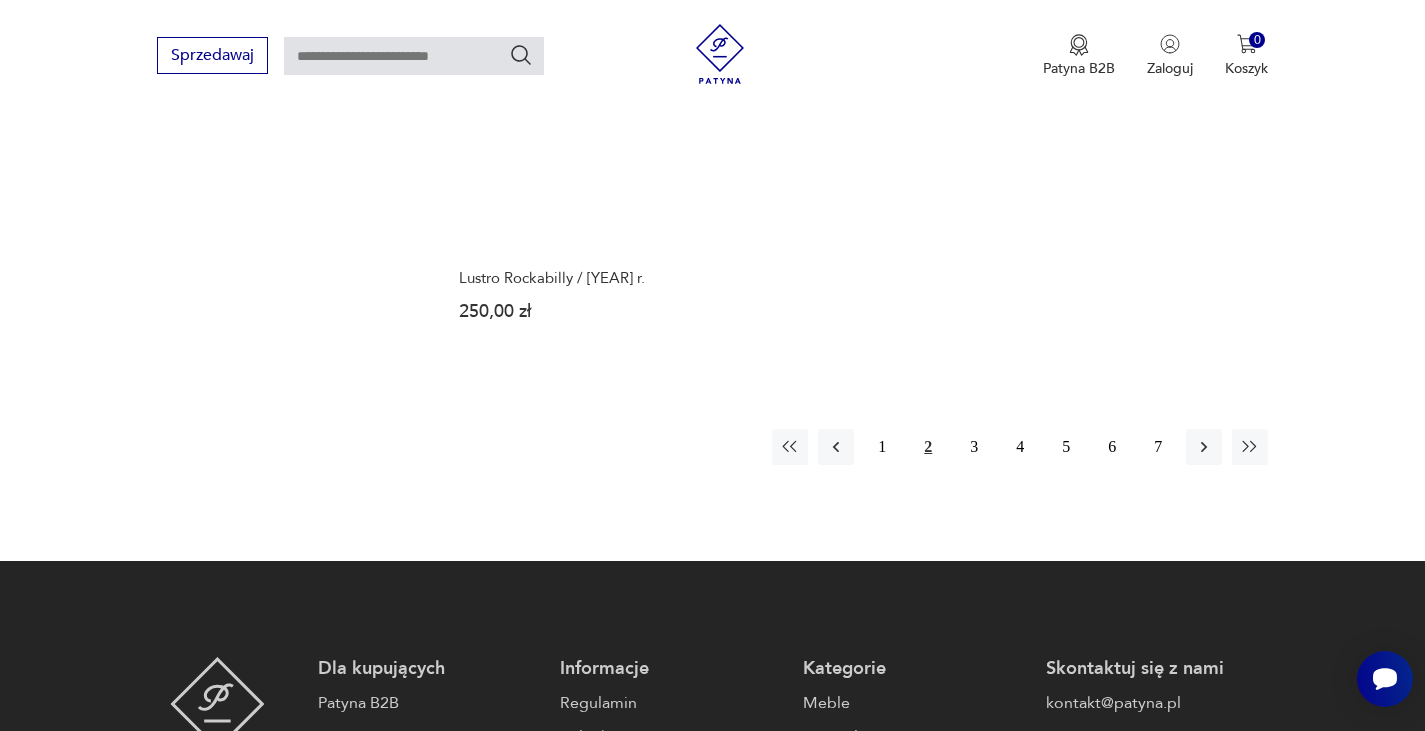 scroll, scrollTop: 2912, scrollLeft: 0, axis: vertical 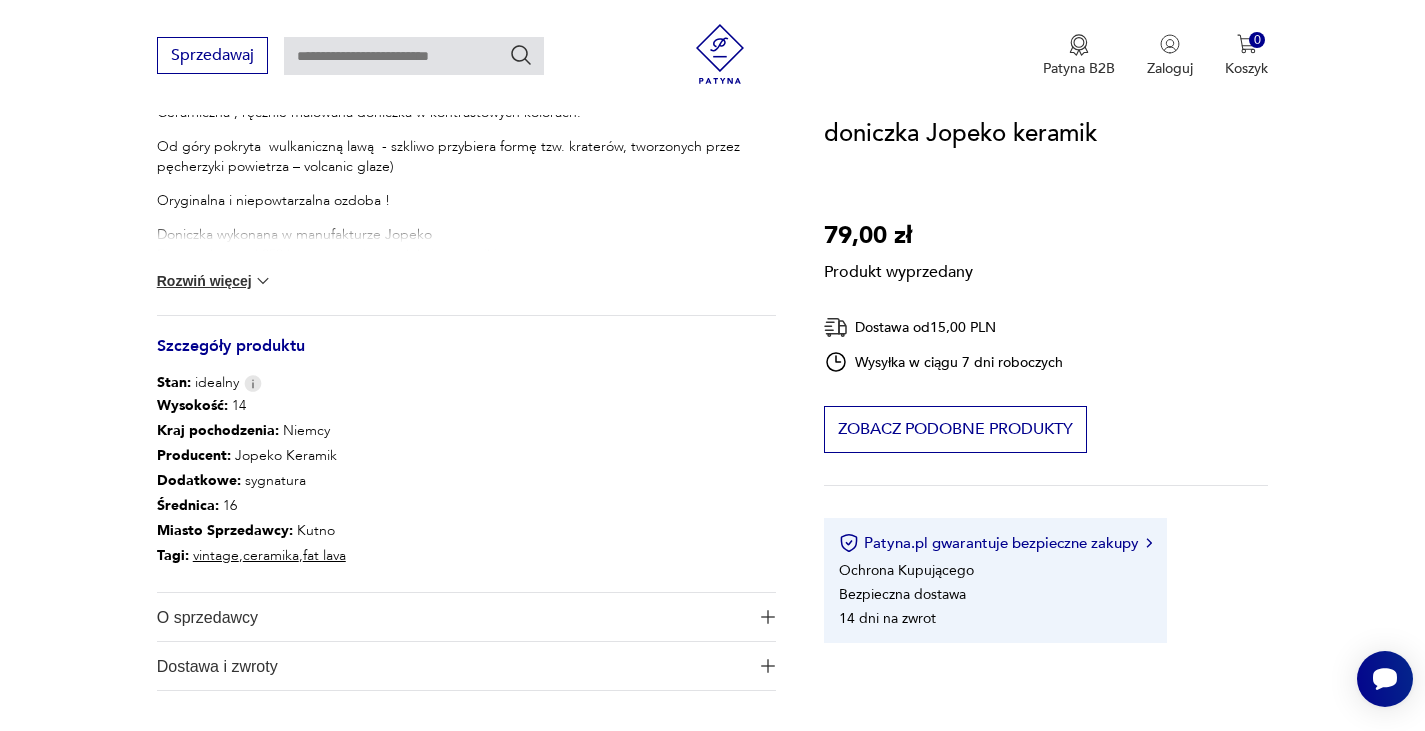 click on "Rozwiń więcej" at bounding box center [215, 281] 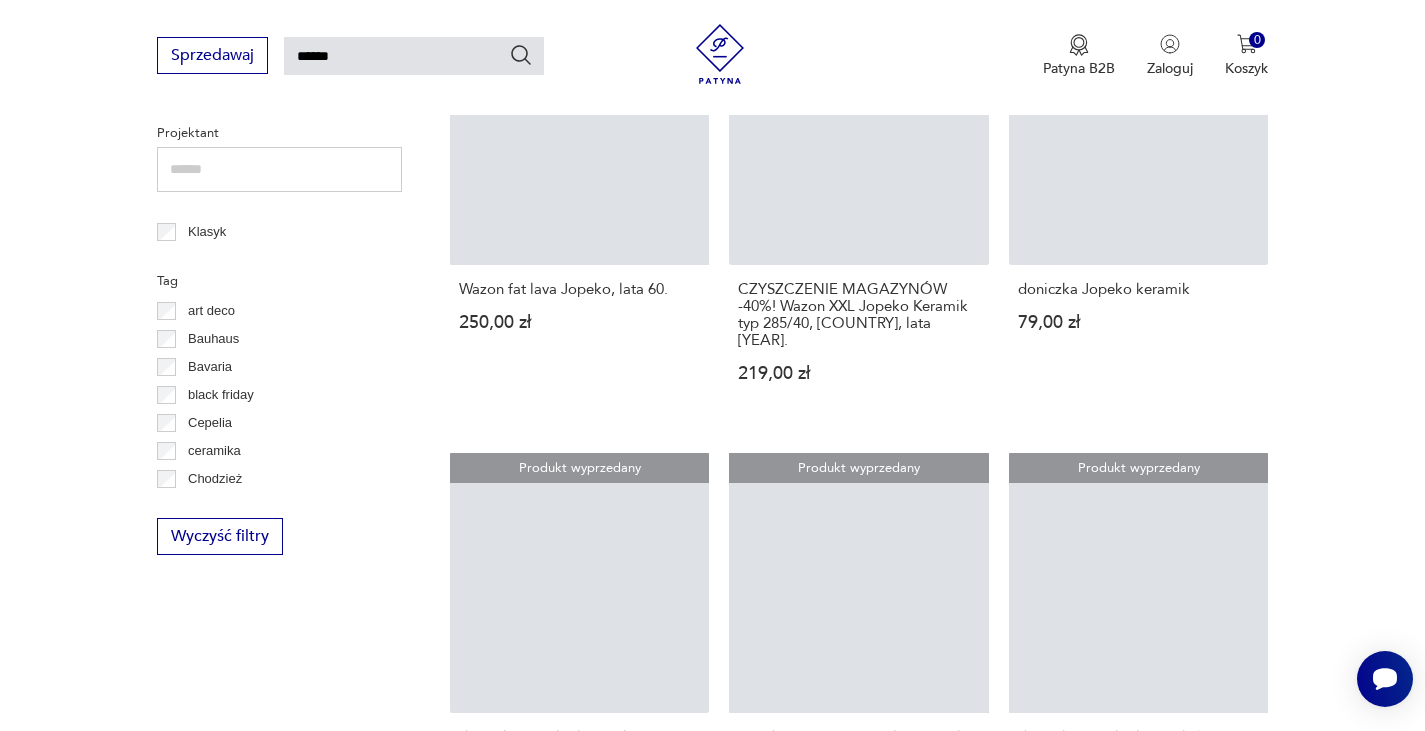 scroll, scrollTop: 271, scrollLeft: 0, axis: vertical 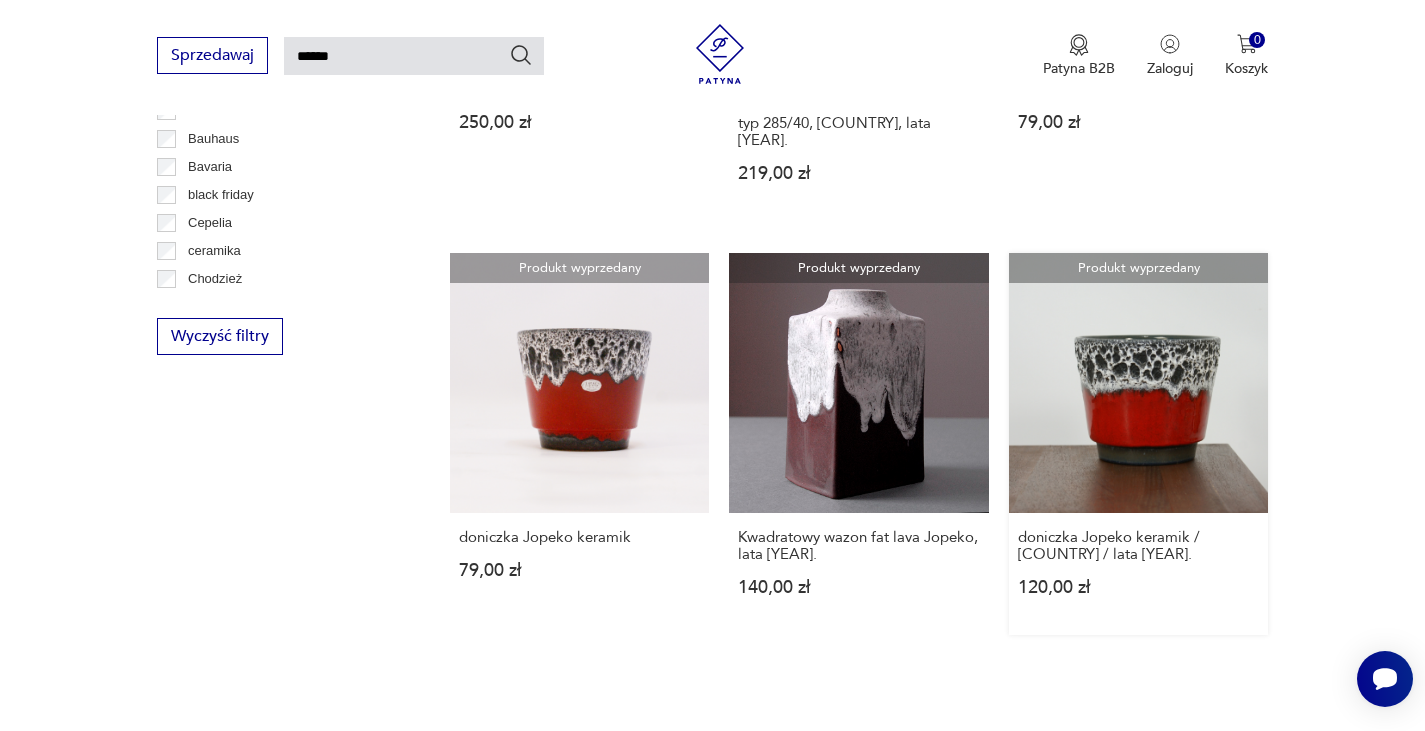 click on "Produkt wyprzedany doniczka Jopeko keramik / [COUNTRY] / lata [YEAR] [PRICE]" at bounding box center (1139, 444) 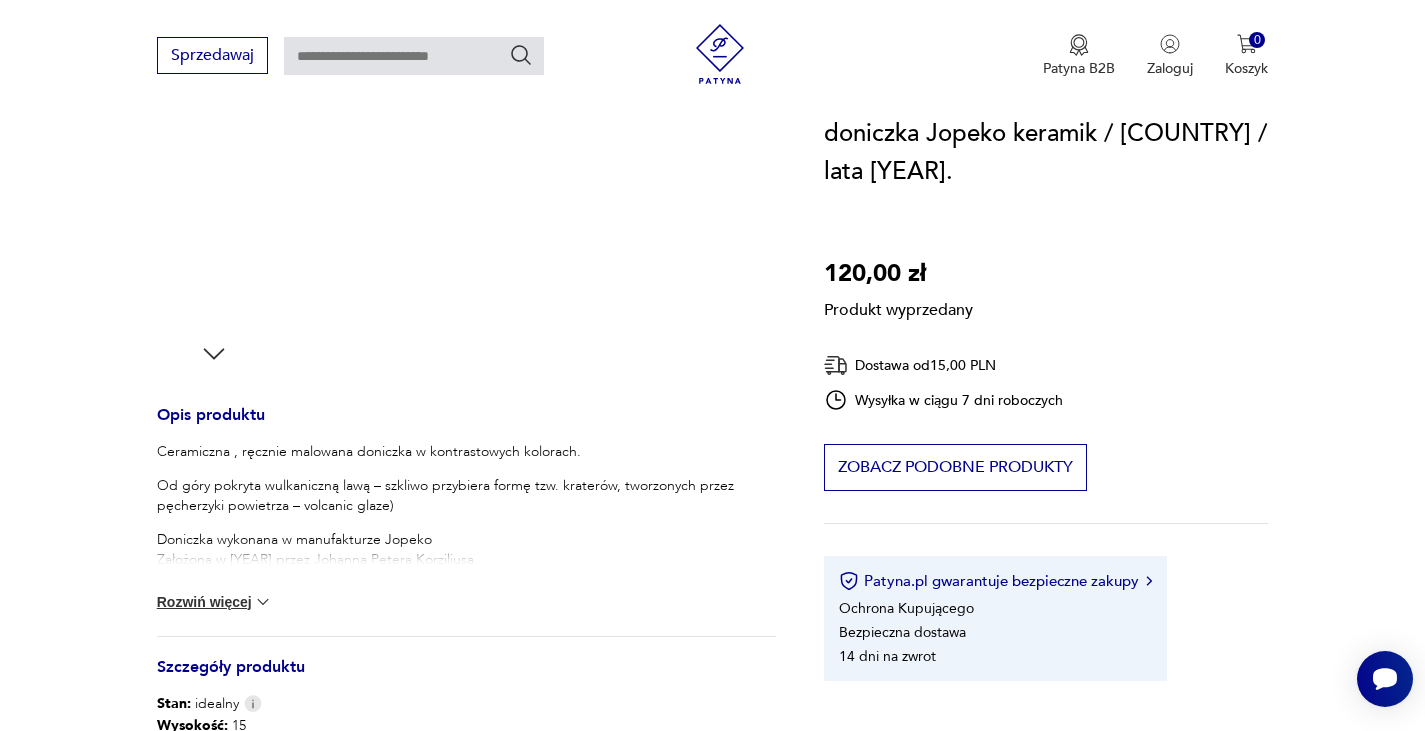 scroll, scrollTop: 600, scrollLeft: 0, axis: vertical 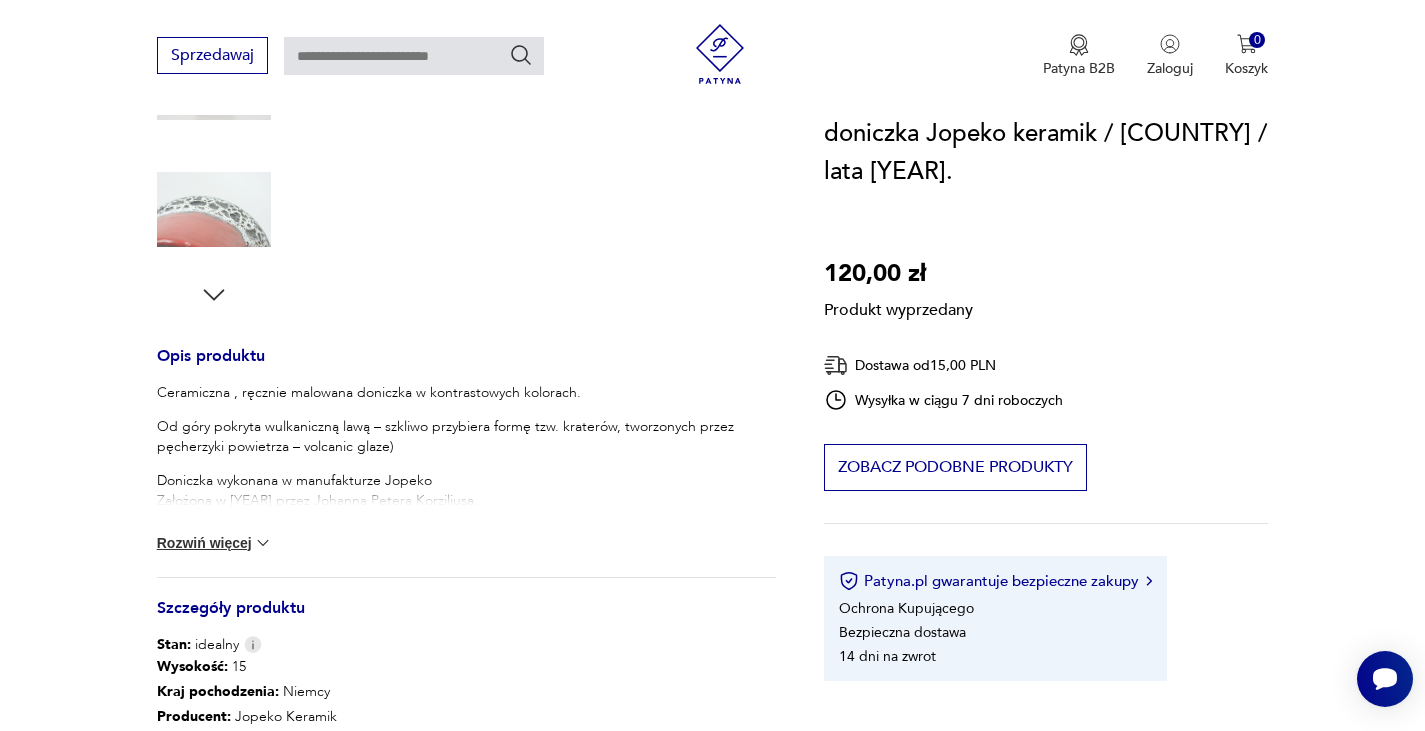 click on "Rozwiń więcej" at bounding box center (215, 543) 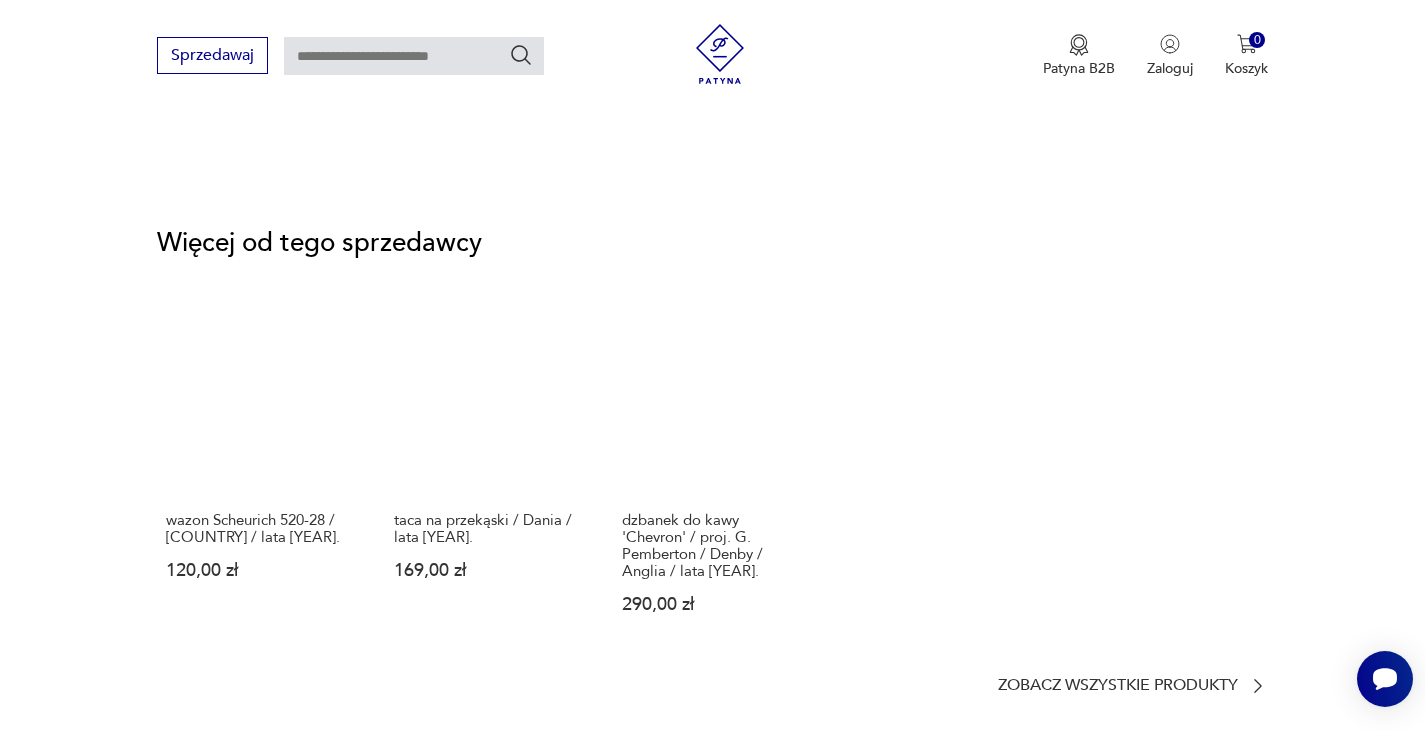 scroll, scrollTop: 2600, scrollLeft: 0, axis: vertical 